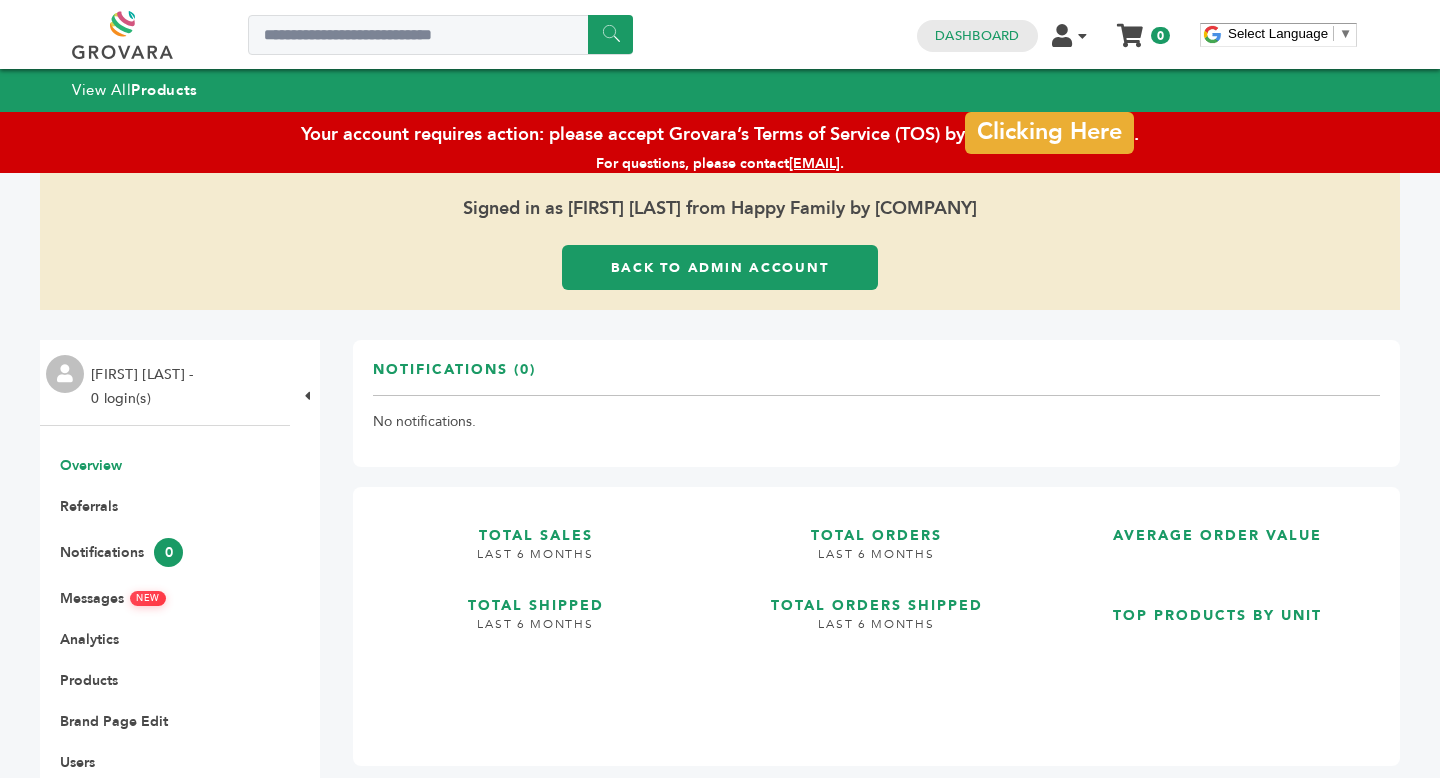 scroll, scrollTop: 0, scrollLeft: 0, axis: both 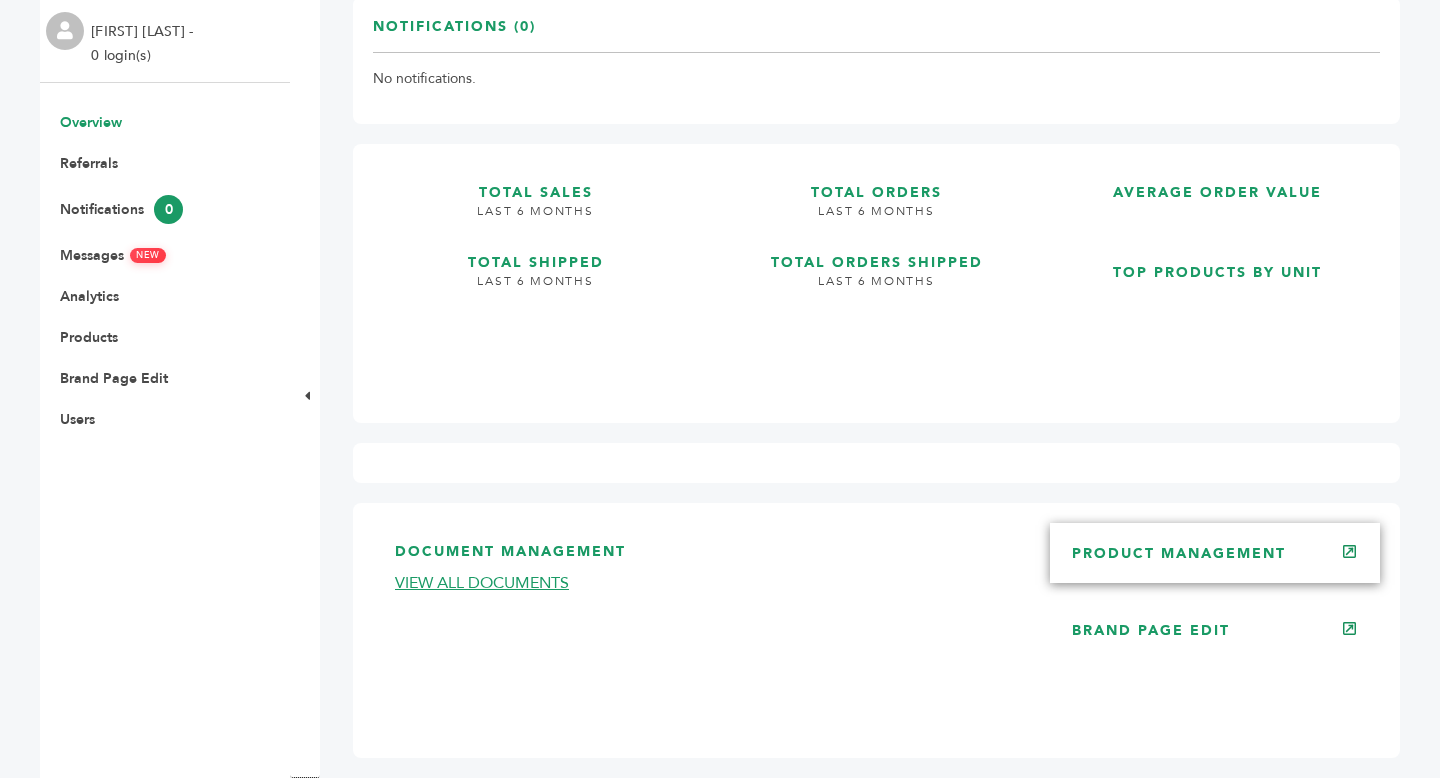 click on "PRODUCT MANAGEMENT" at bounding box center [1179, 553] 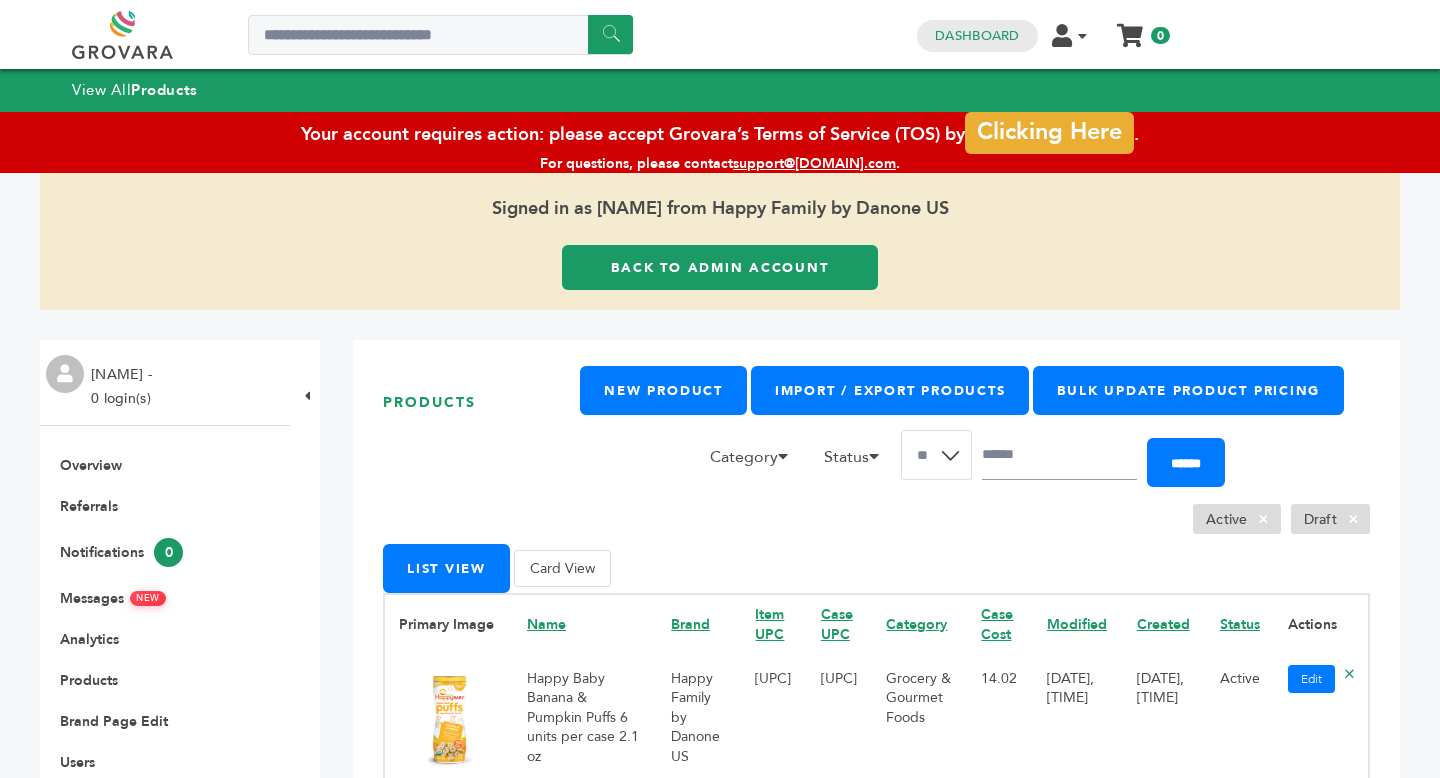 scroll, scrollTop: 0, scrollLeft: 0, axis: both 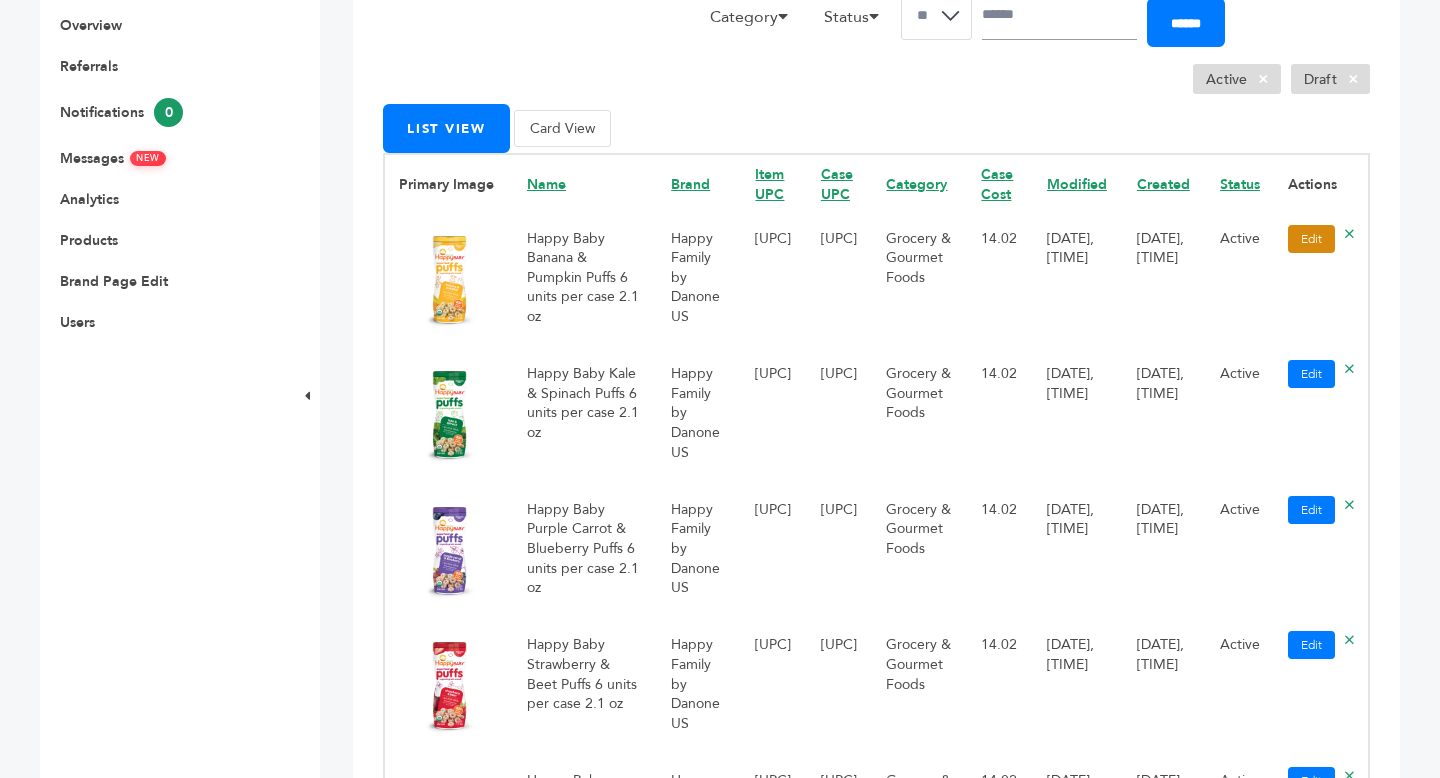 click on "Edit" at bounding box center [1311, 239] 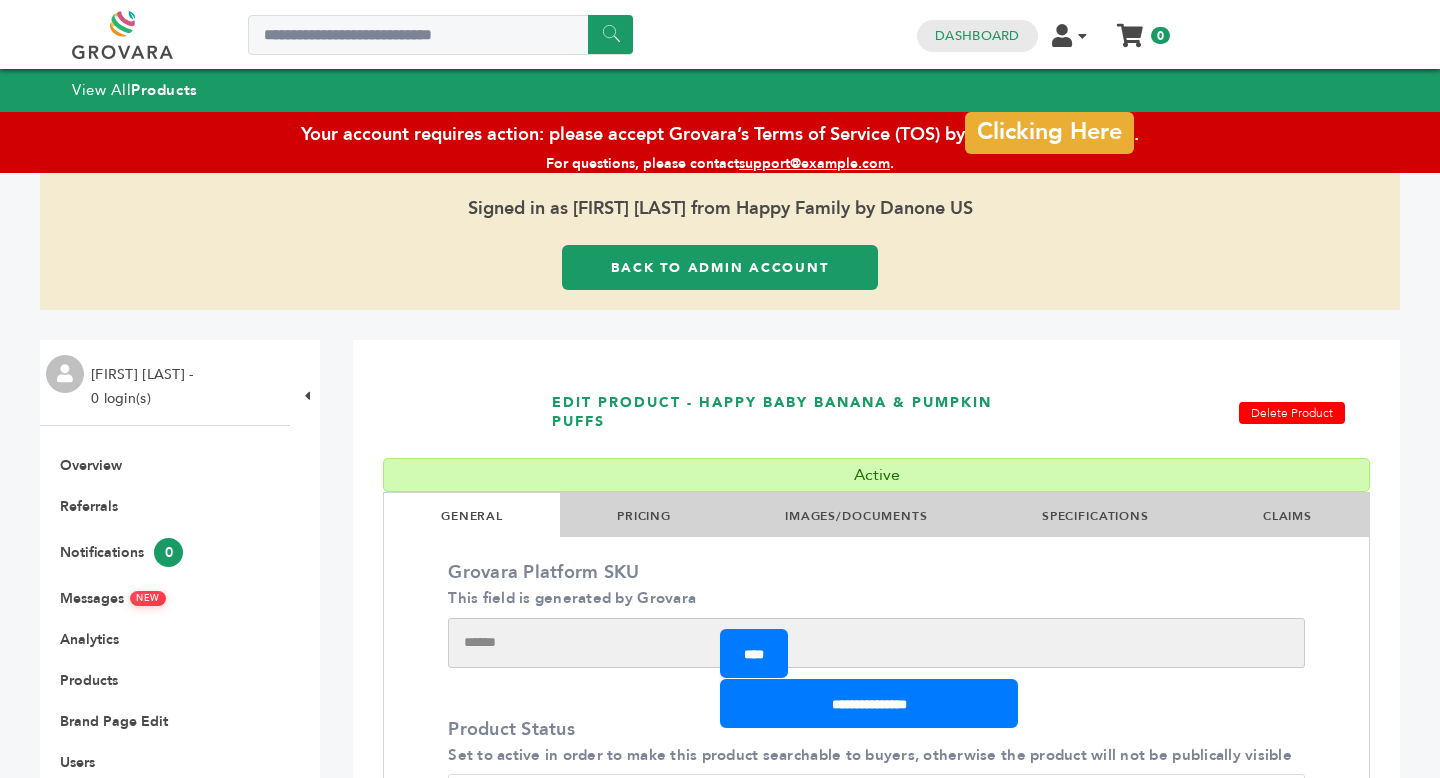 scroll, scrollTop: 0, scrollLeft: 0, axis: both 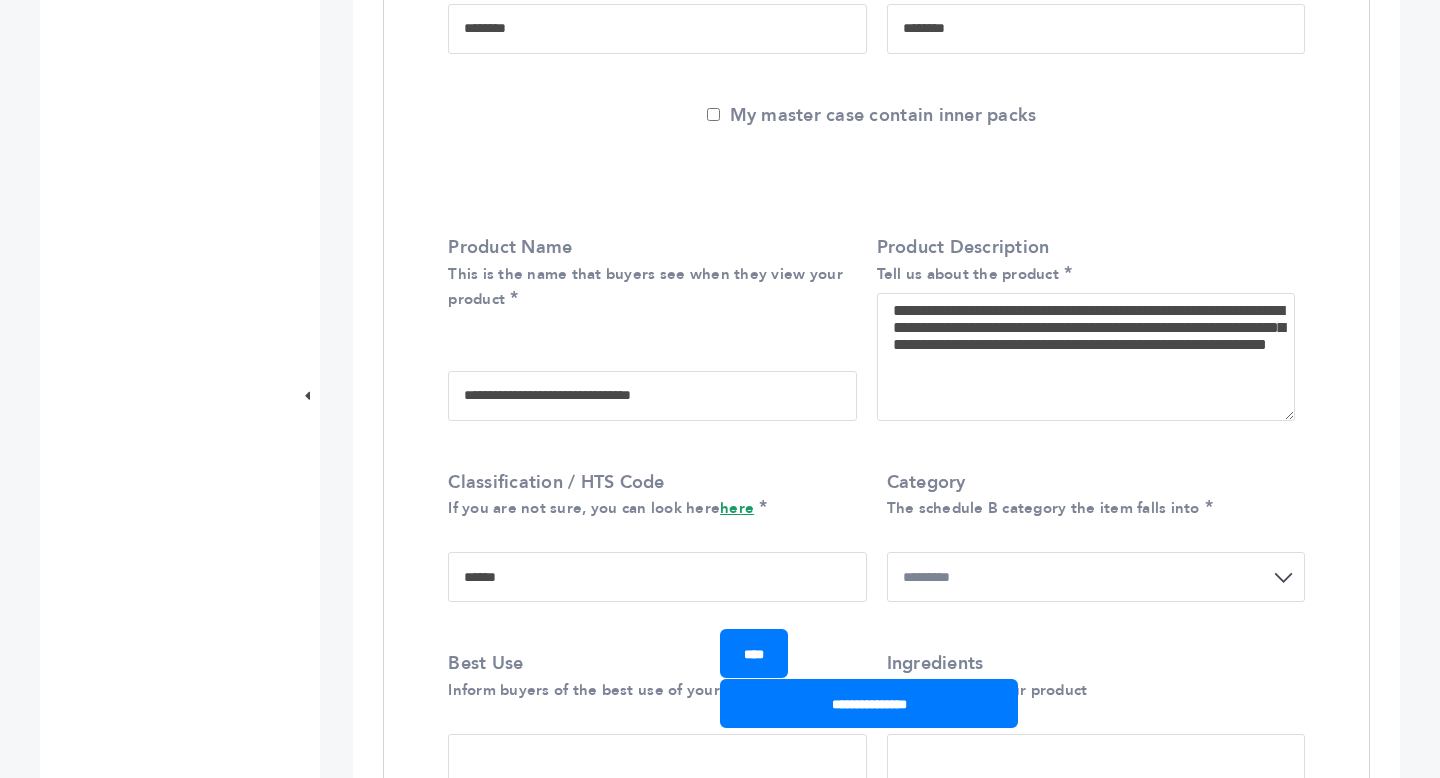 drag, startPoint x: 546, startPoint y: 399, endPoint x: 722, endPoint y: 401, distance: 176.01137 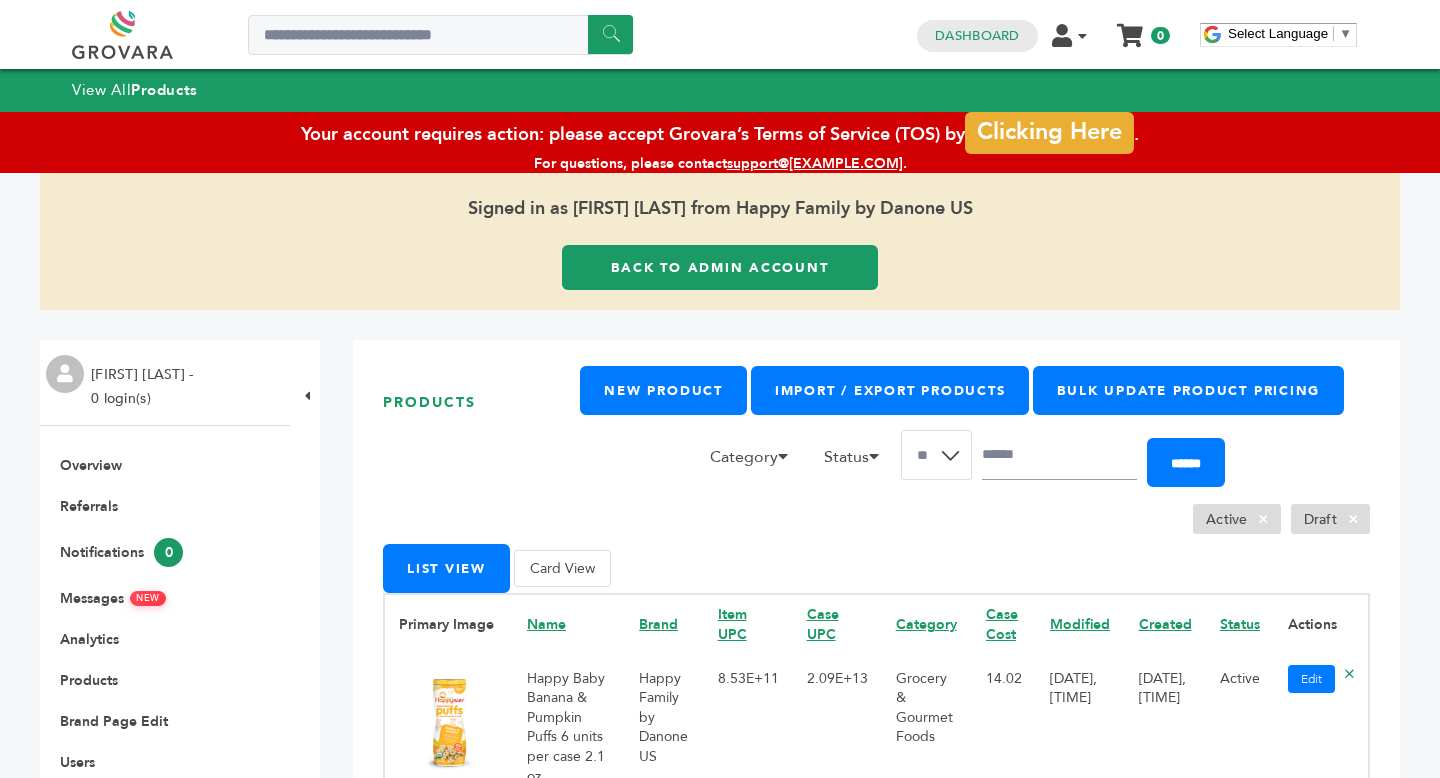 scroll, scrollTop: 365, scrollLeft: 0, axis: vertical 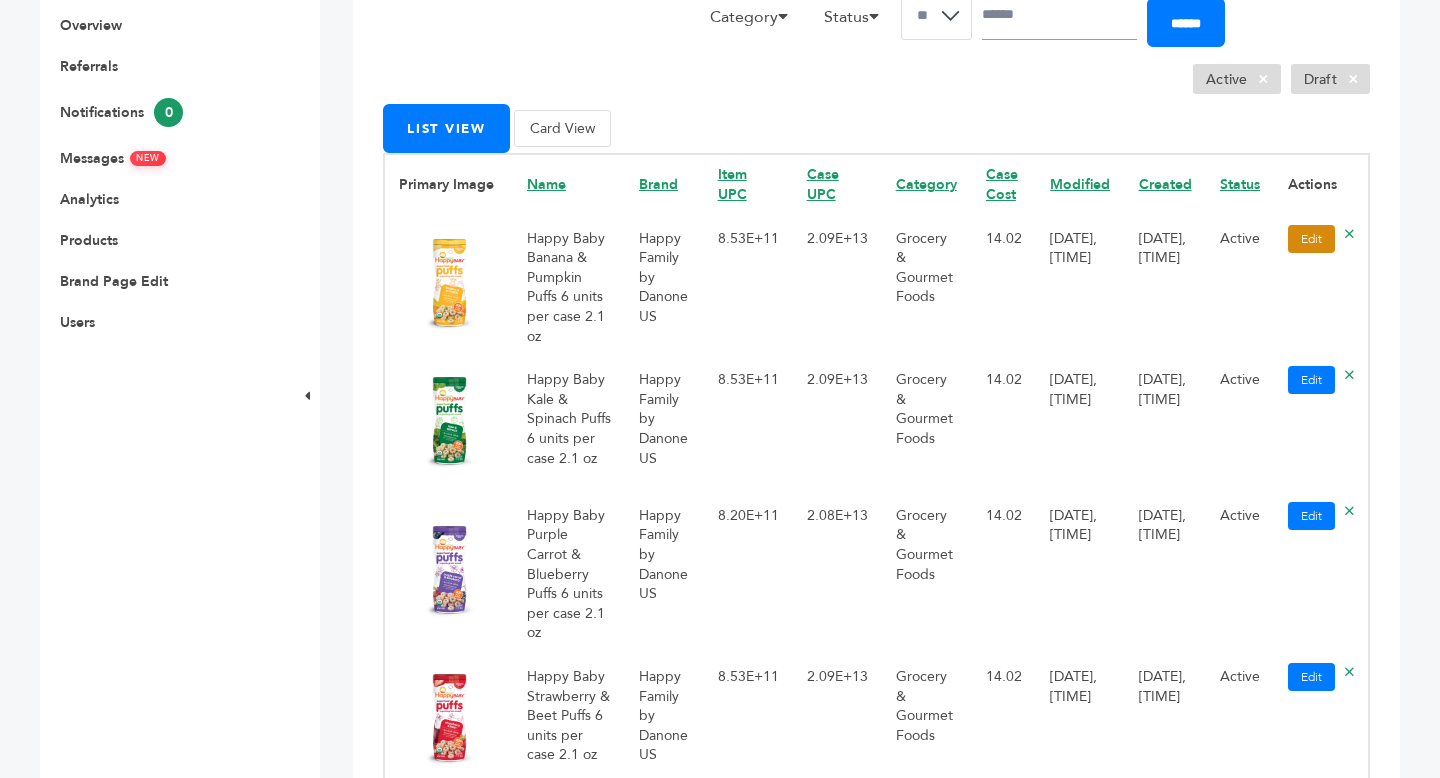 click on "Edit" at bounding box center [1311, 239] 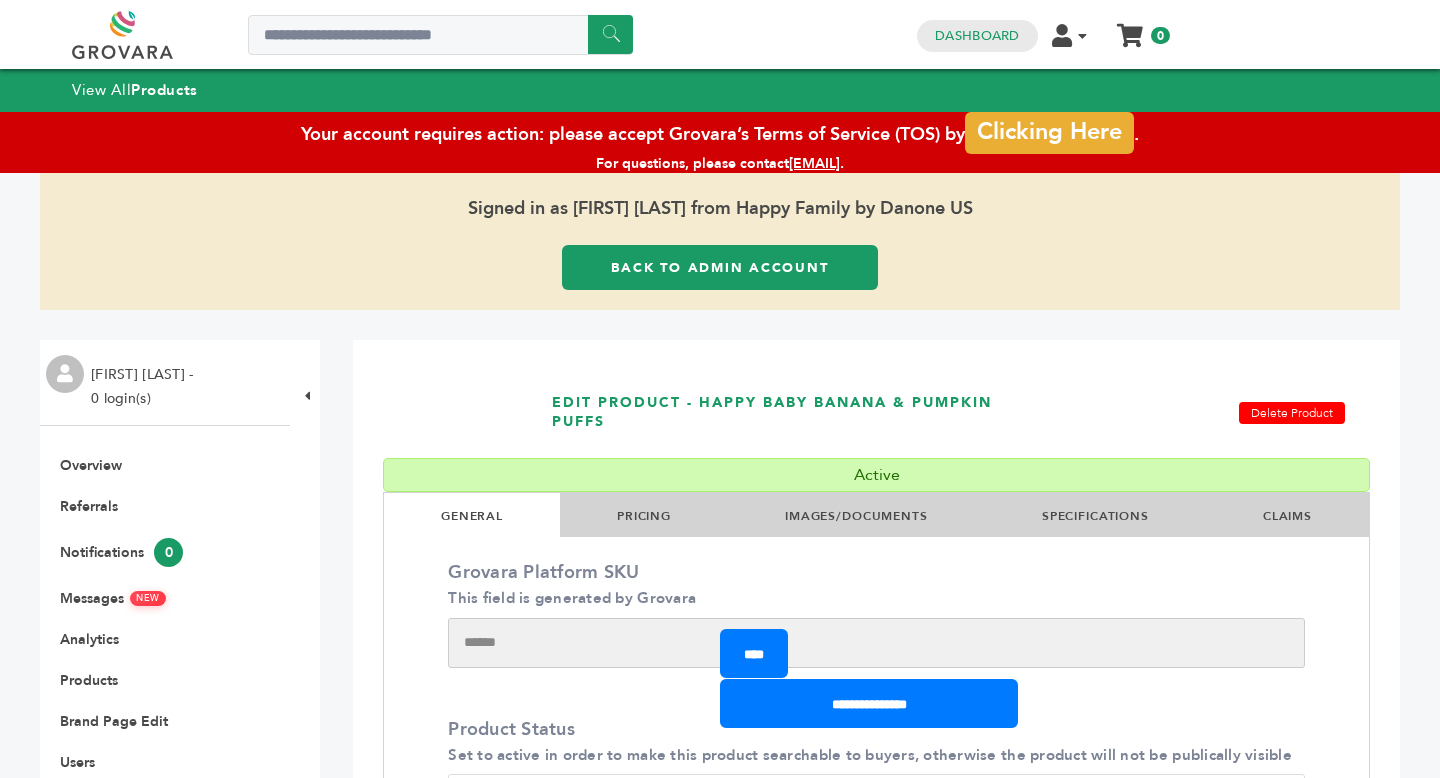 scroll, scrollTop: 0, scrollLeft: 0, axis: both 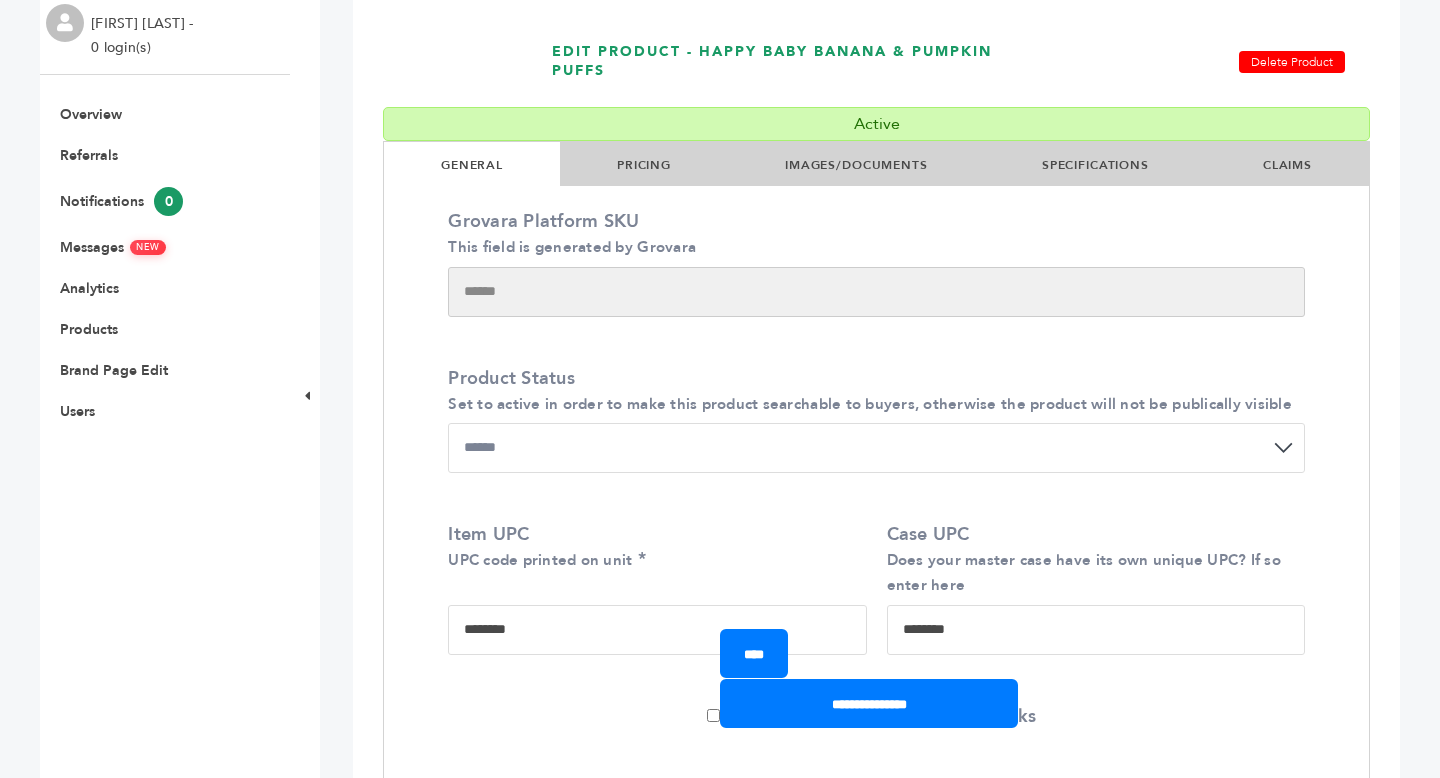 click on "********" at bounding box center [657, 630] 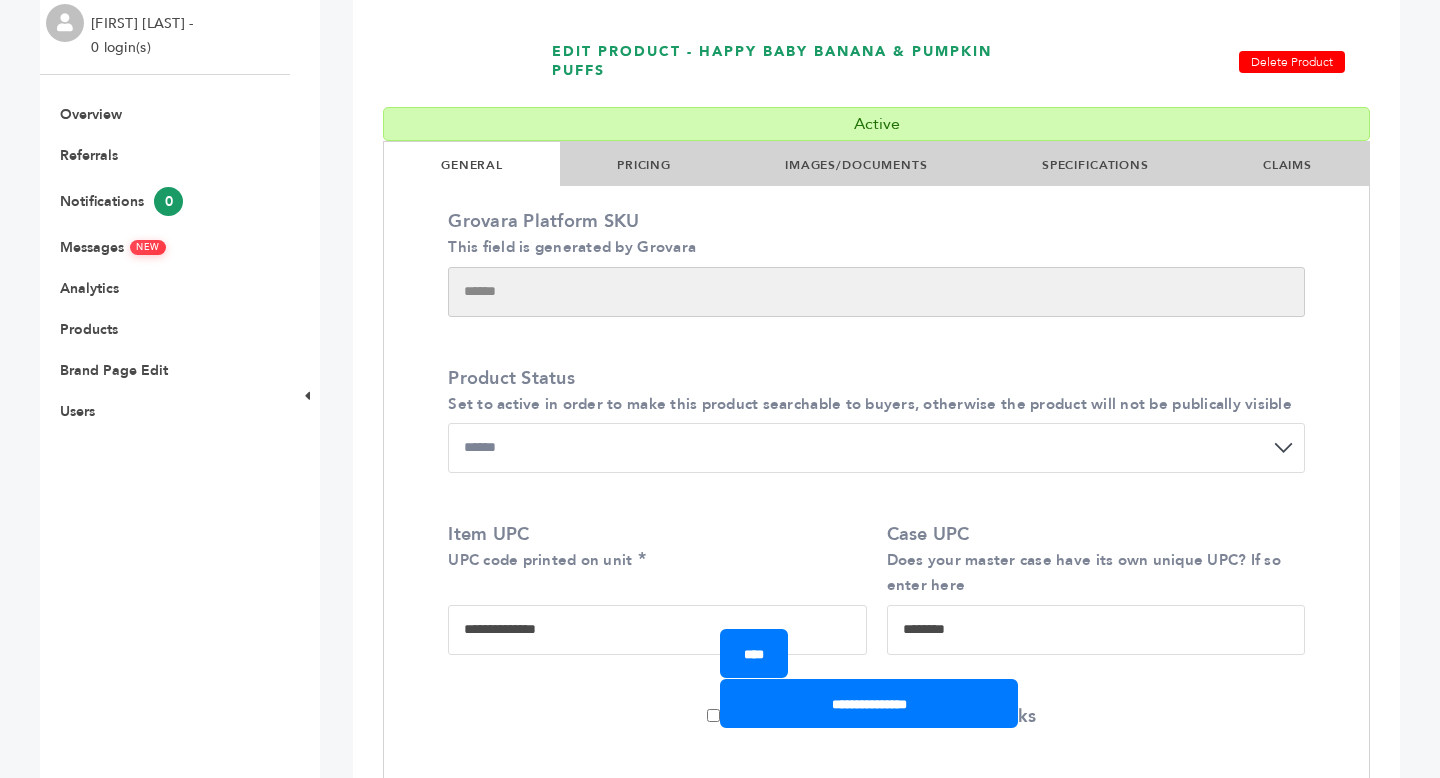 type on "**********" 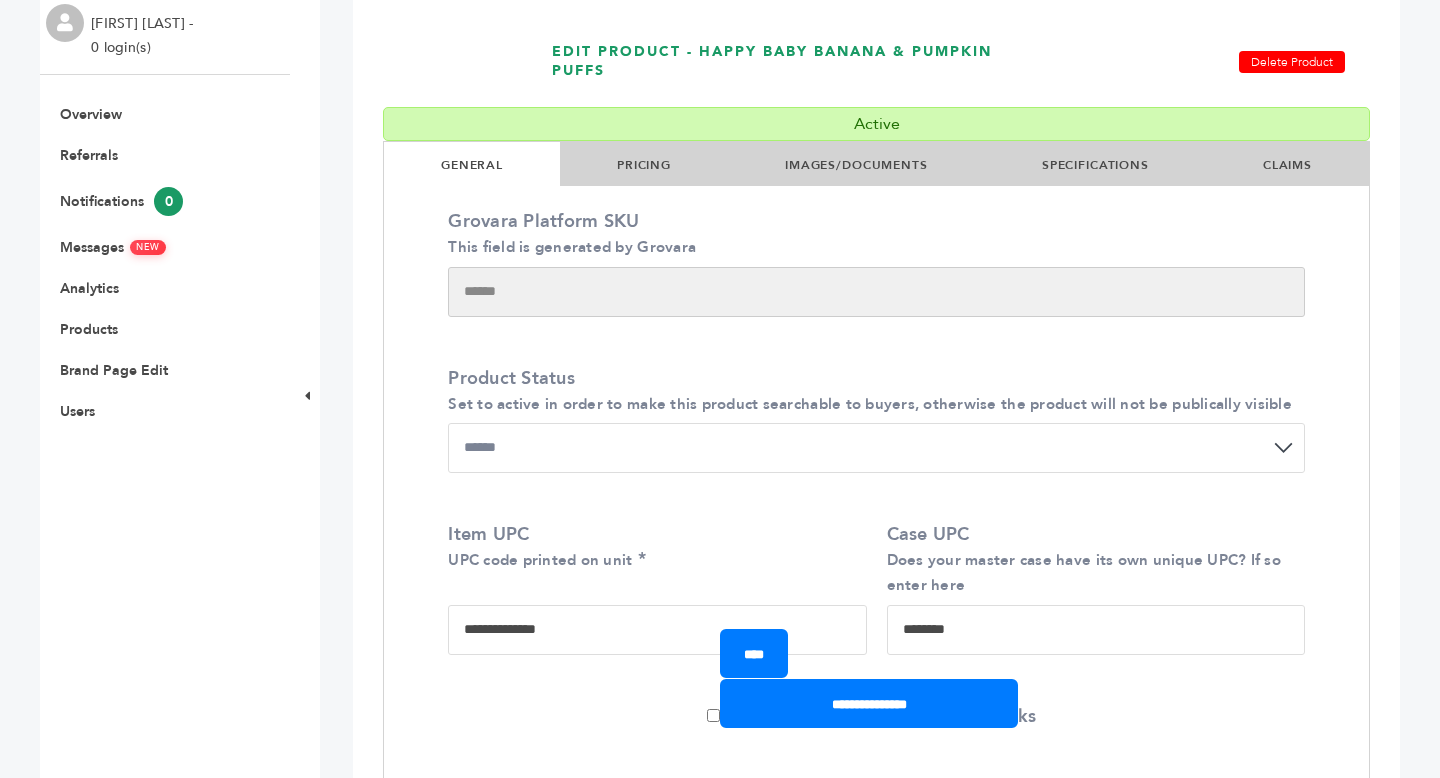 click on "********" at bounding box center (1096, 630) 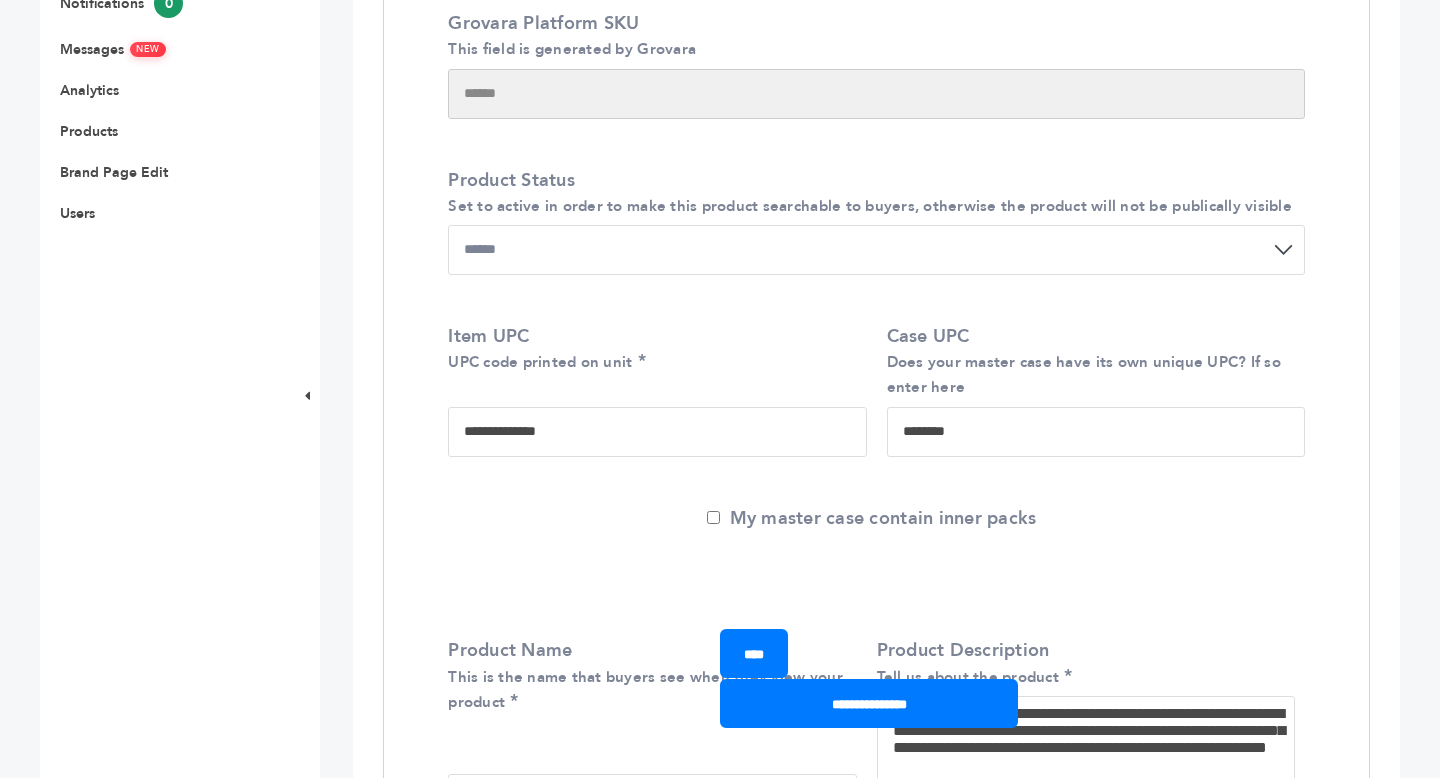 drag, startPoint x: 971, startPoint y: 432, endPoint x: 851, endPoint y: 423, distance: 120.33703 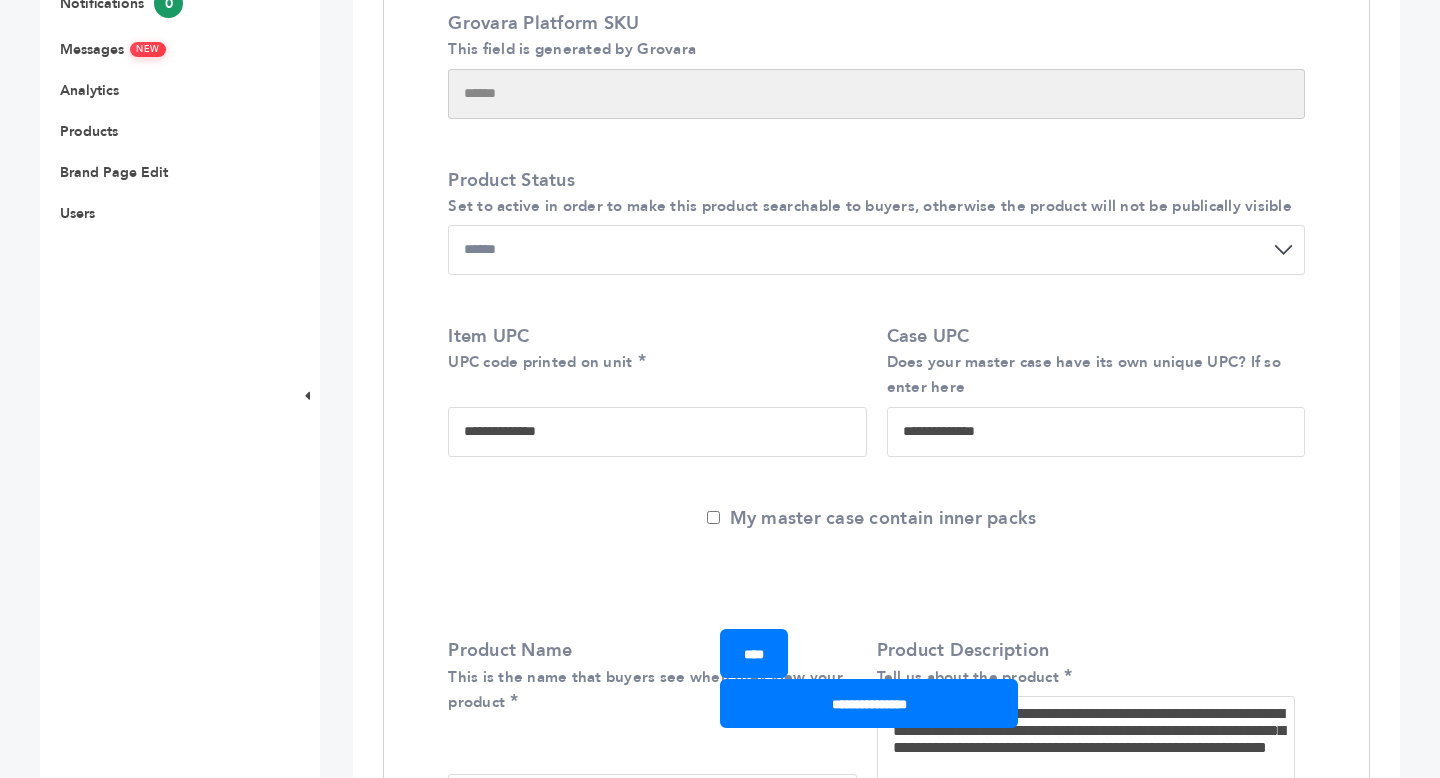 type on "**********" 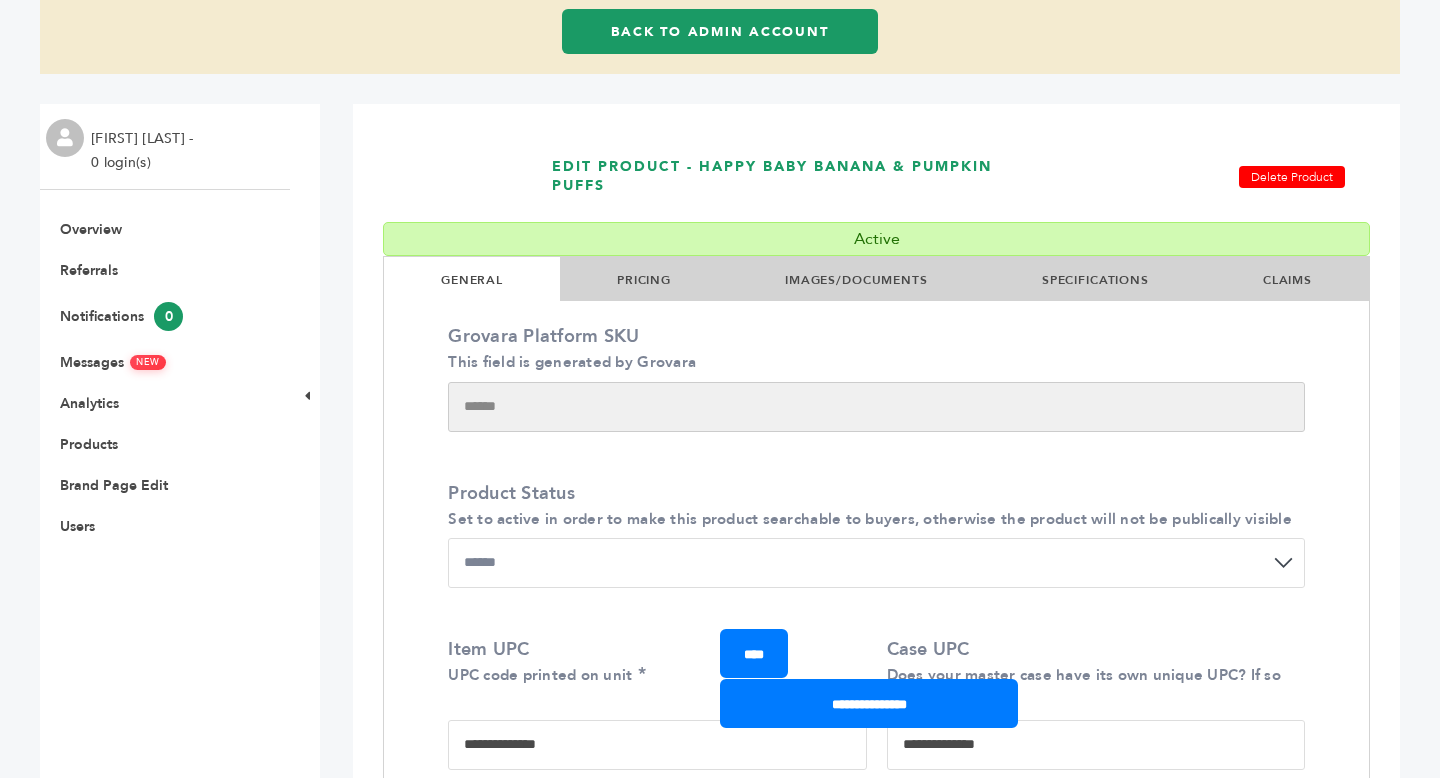 scroll, scrollTop: 40, scrollLeft: 0, axis: vertical 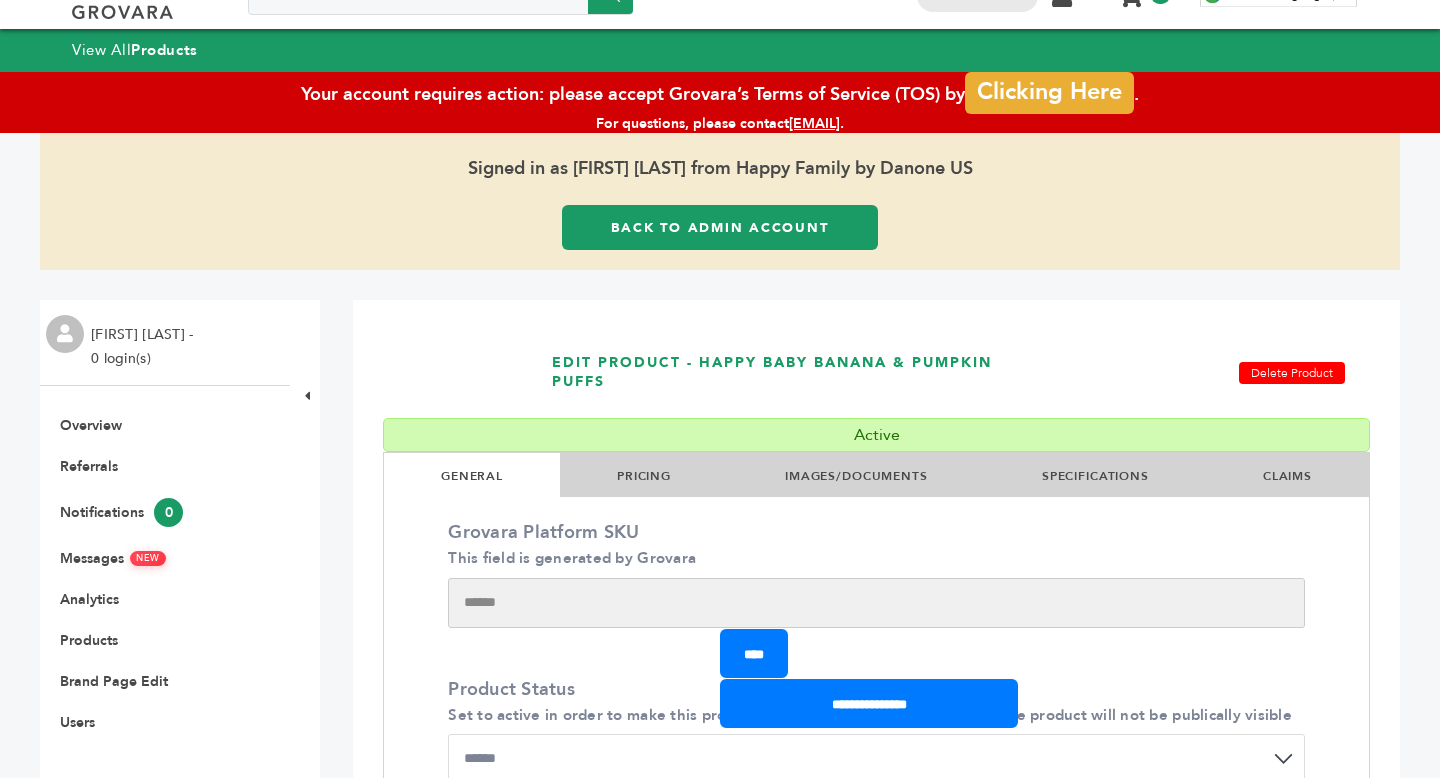 click on "IMAGES/DOCUMENTS" at bounding box center (856, 475) 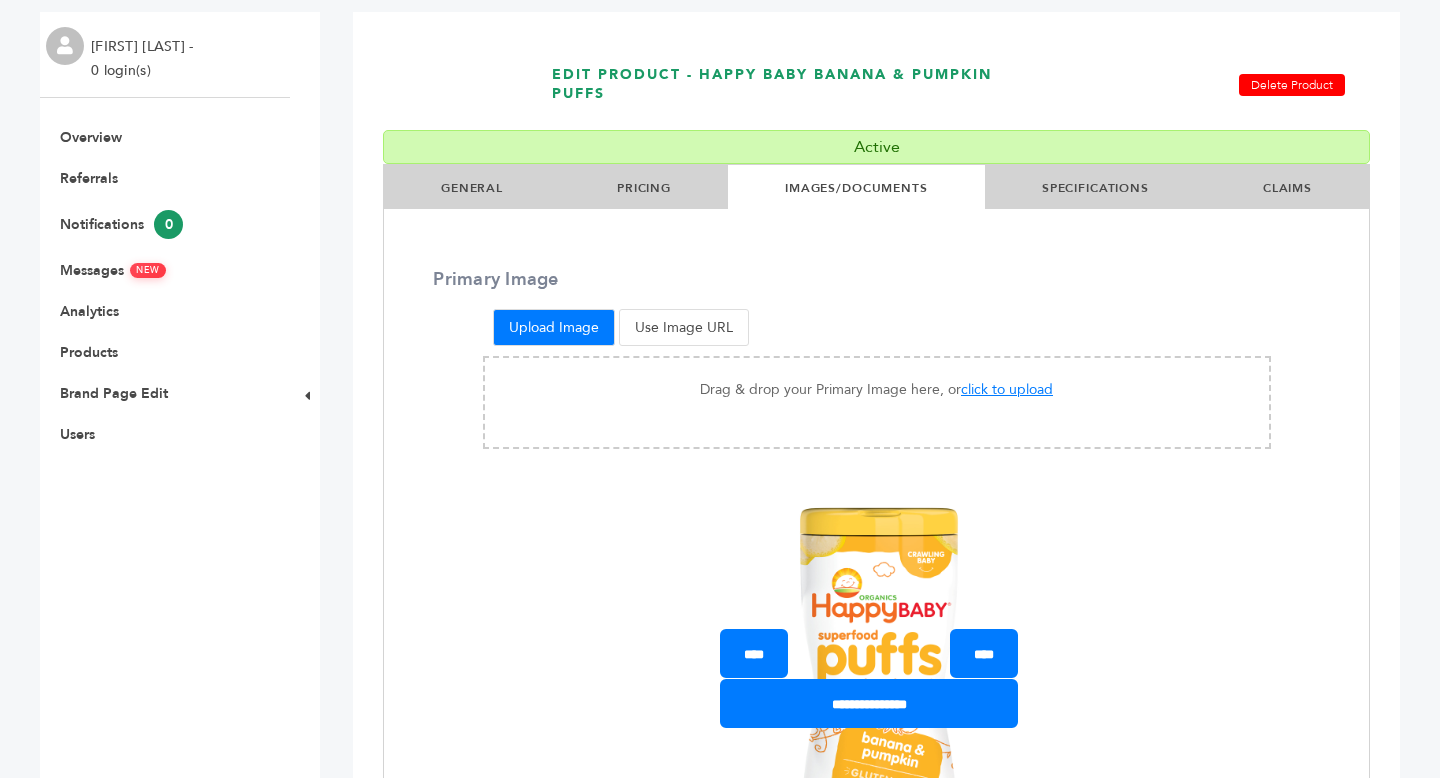 scroll, scrollTop: 391, scrollLeft: 0, axis: vertical 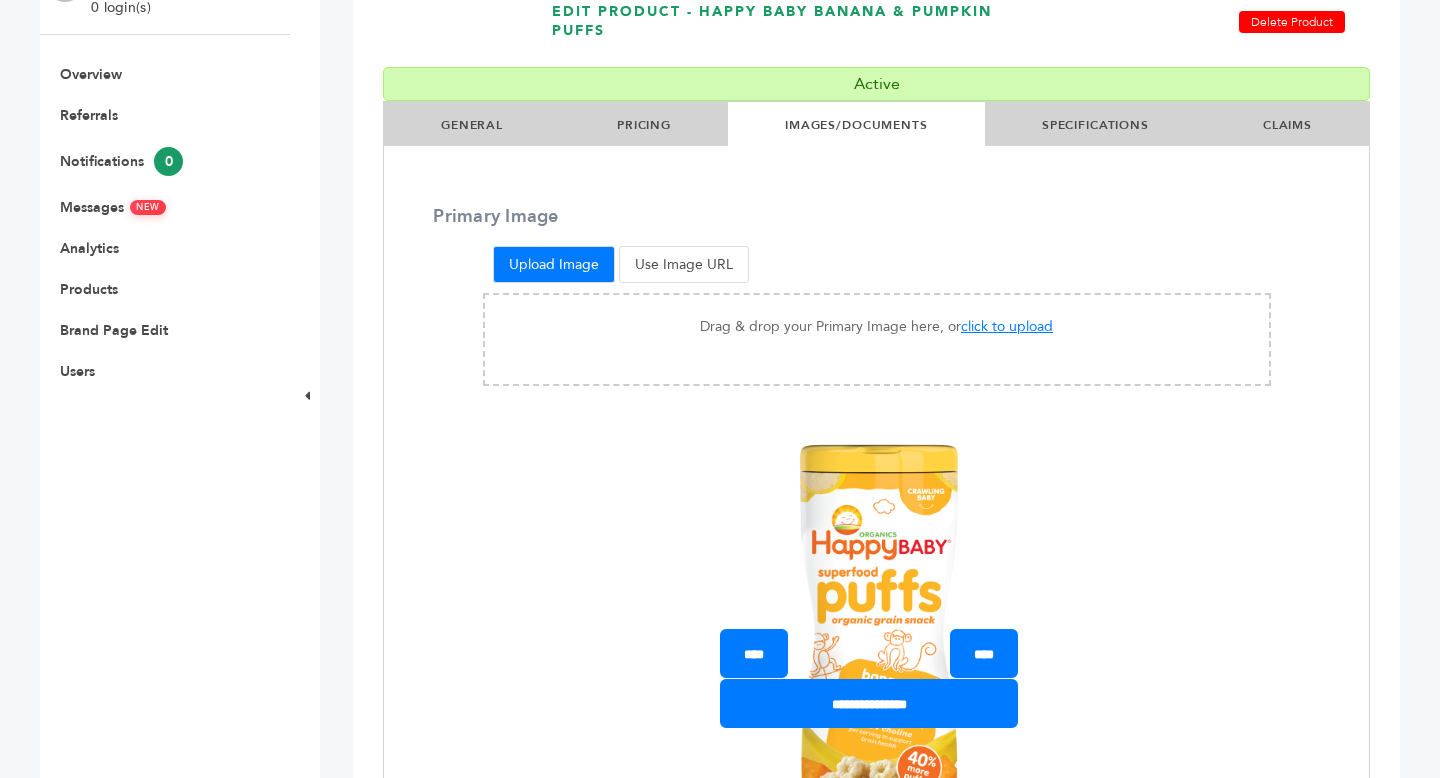click on "PRICING" at bounding box center (644, 125) 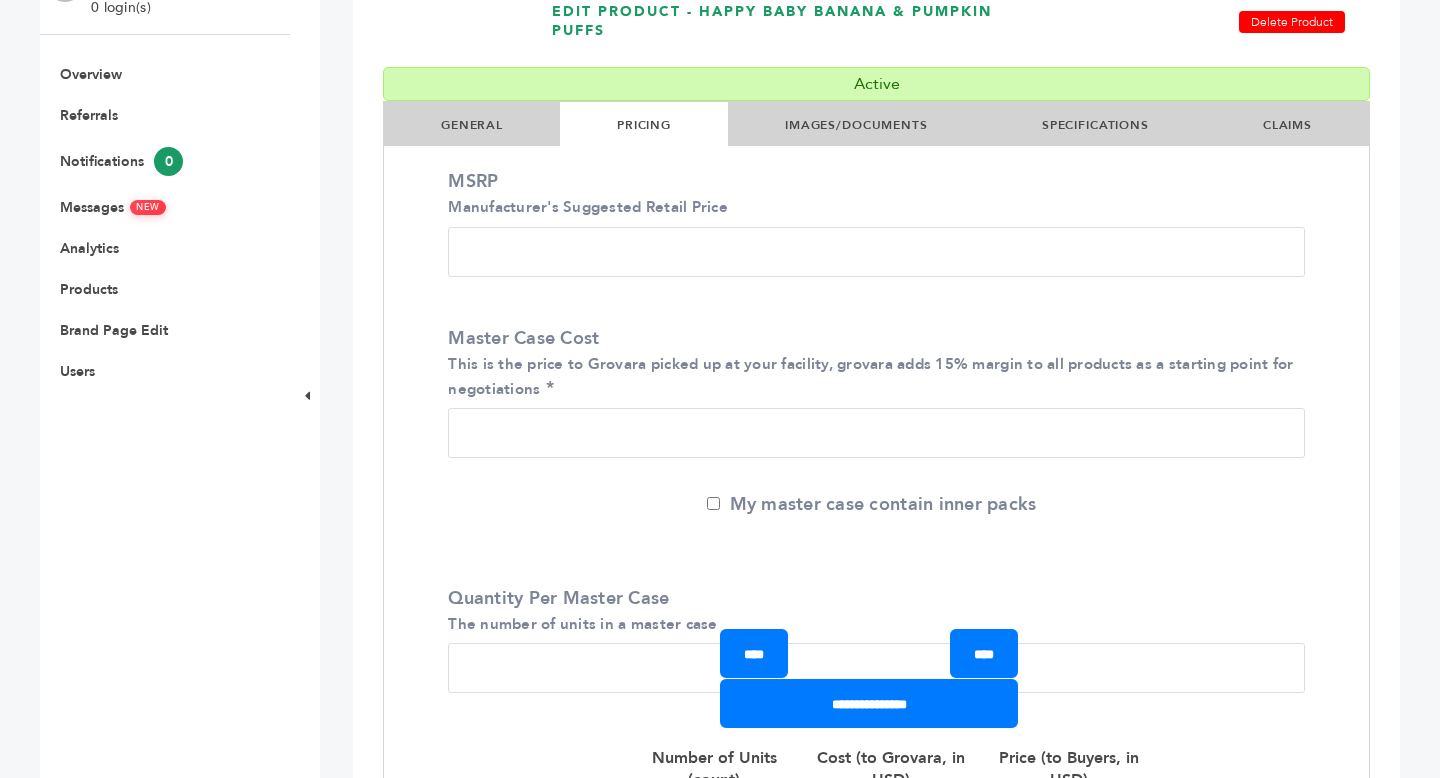 click on "GENERAL" at bounding box center (472, 125) 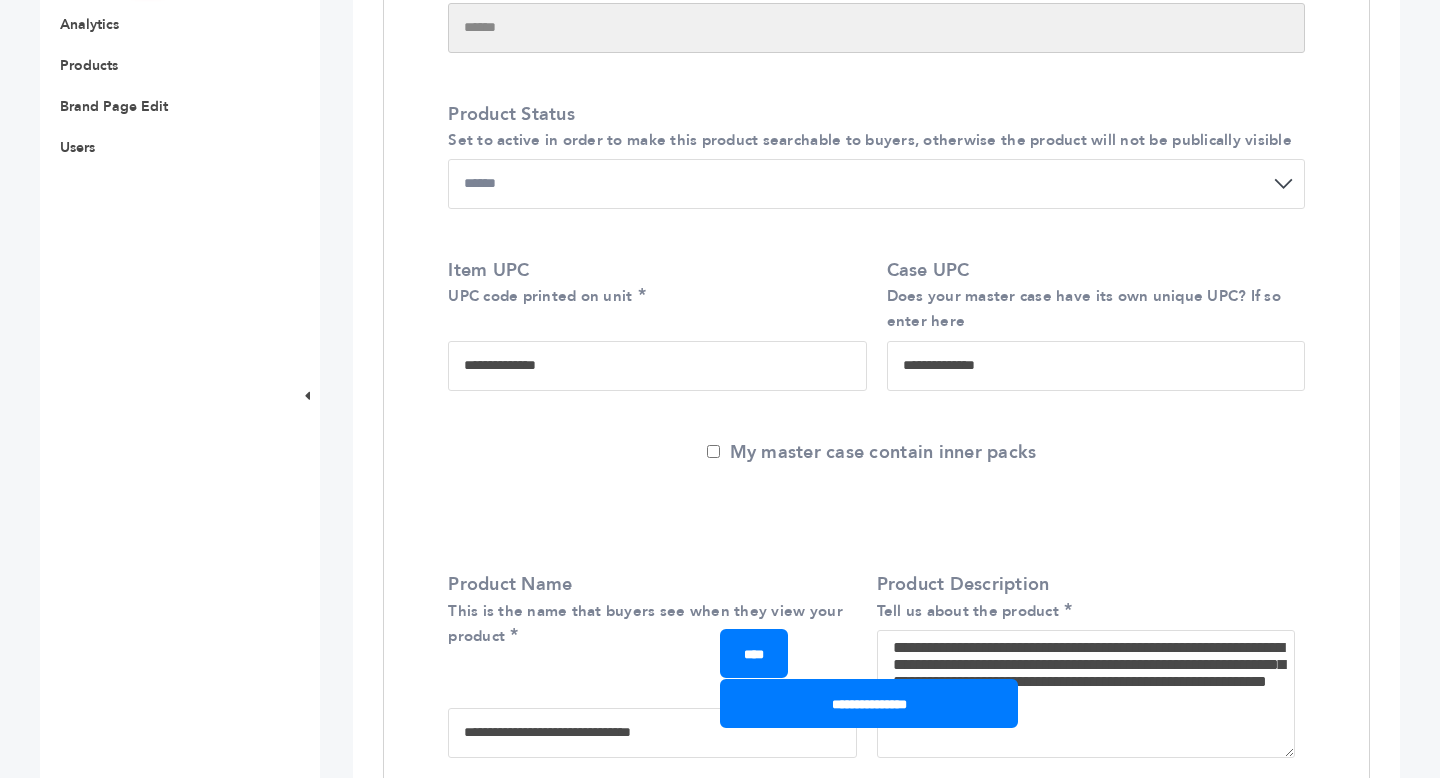 scroll, scrollTop: 480, scrollLeft: 0, axis: vertical 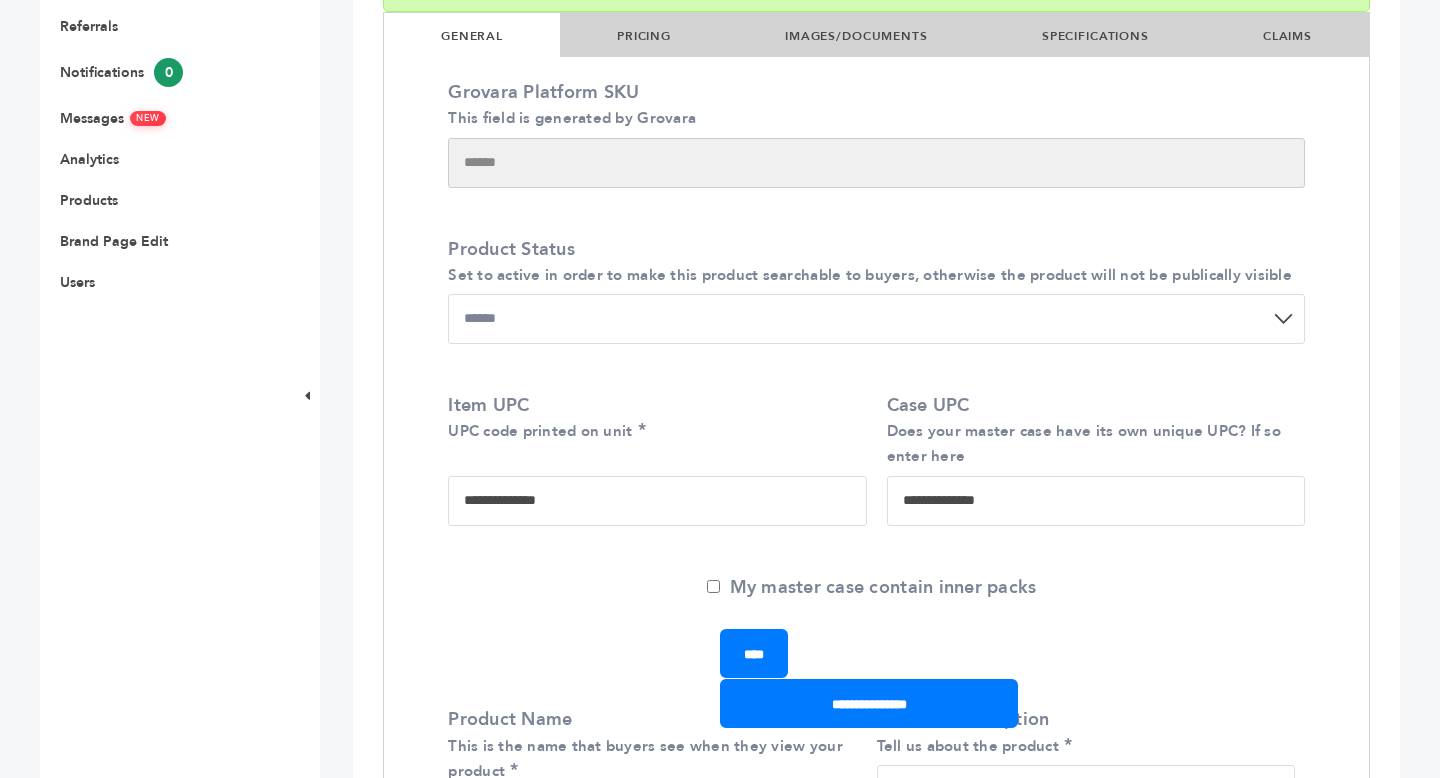 click on "PRICING" at bounding box center [644, 35] 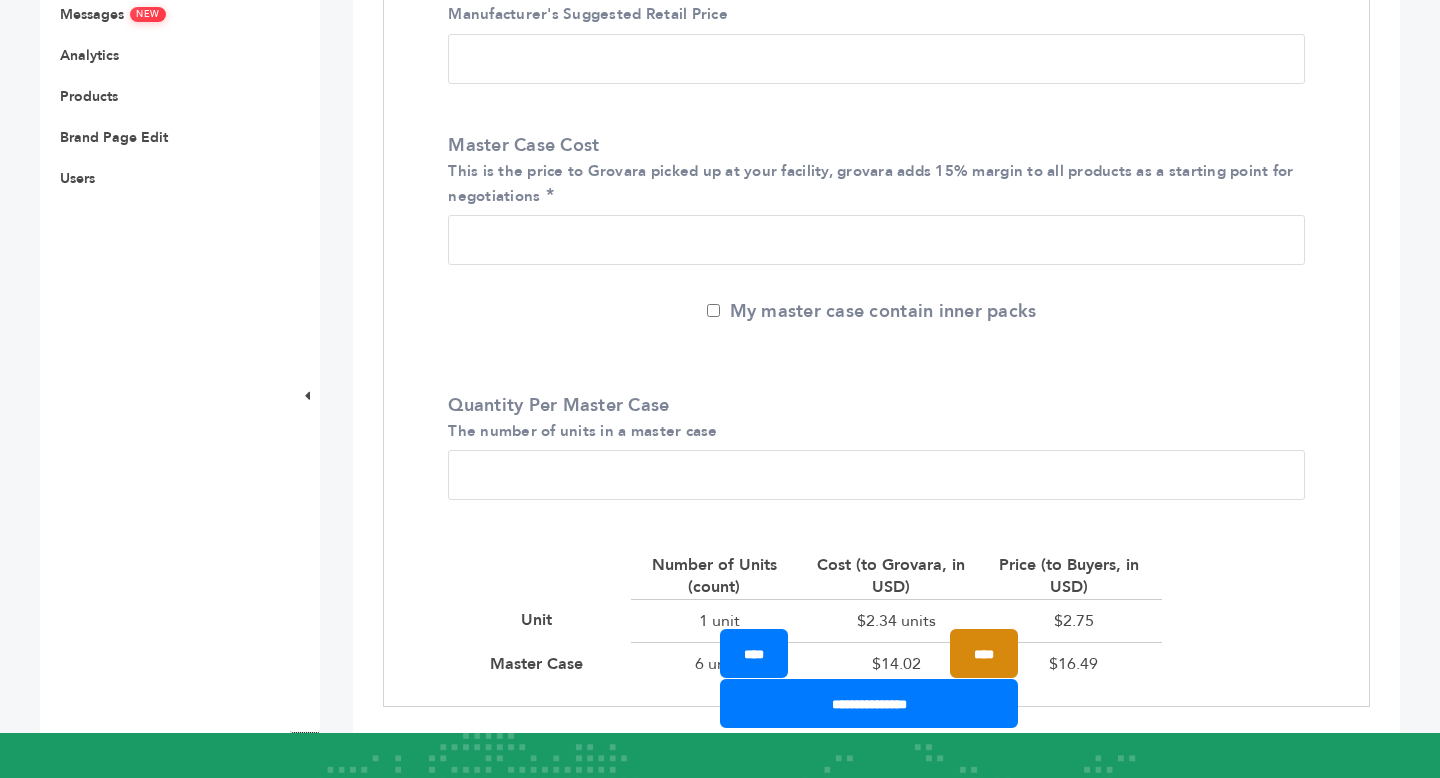 scroll, scrollTop: 588, scrollLeft: 0, axis: vertical 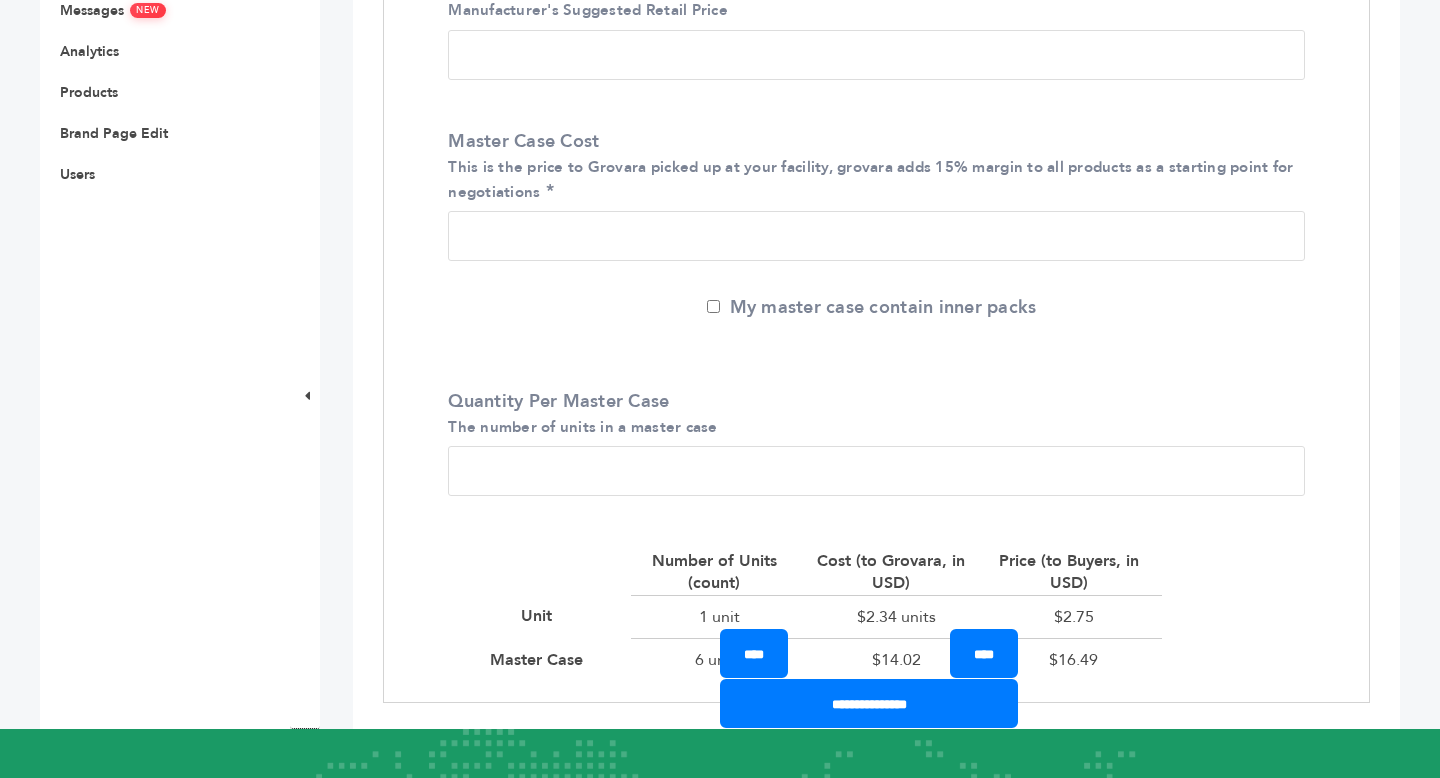 click on "*****" at bounding box center (876, 236) 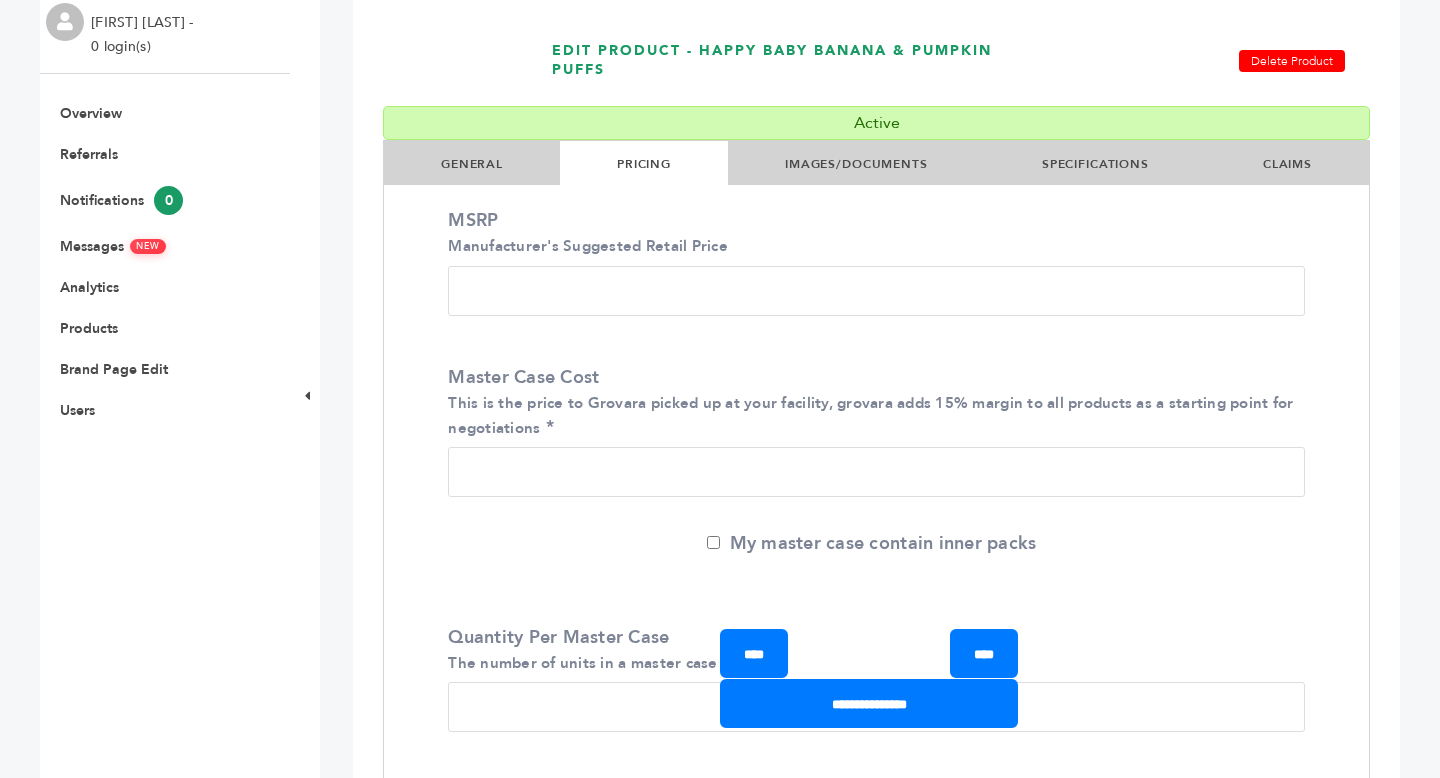 scroll, scrollTop: 165, scrollLeft: 0, axis: vertical 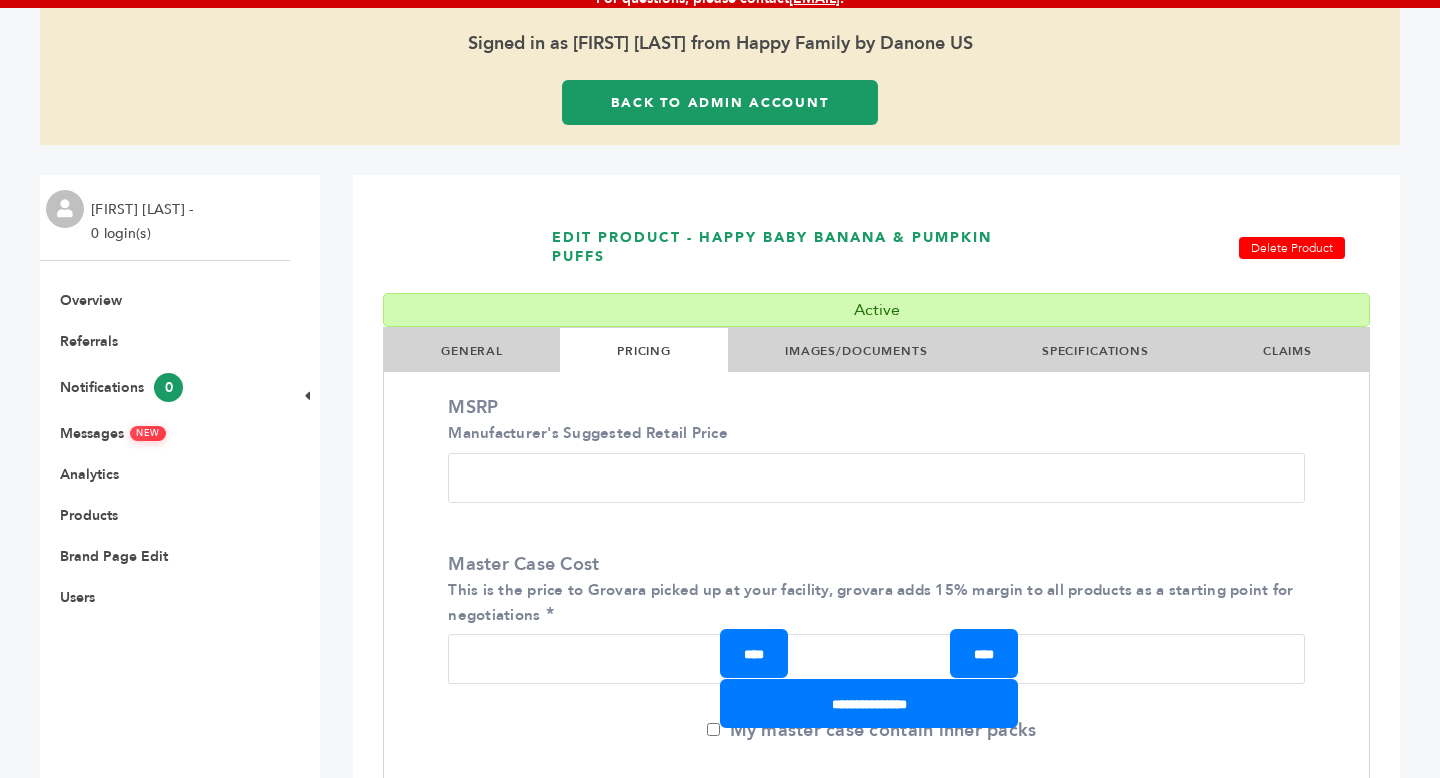 paste 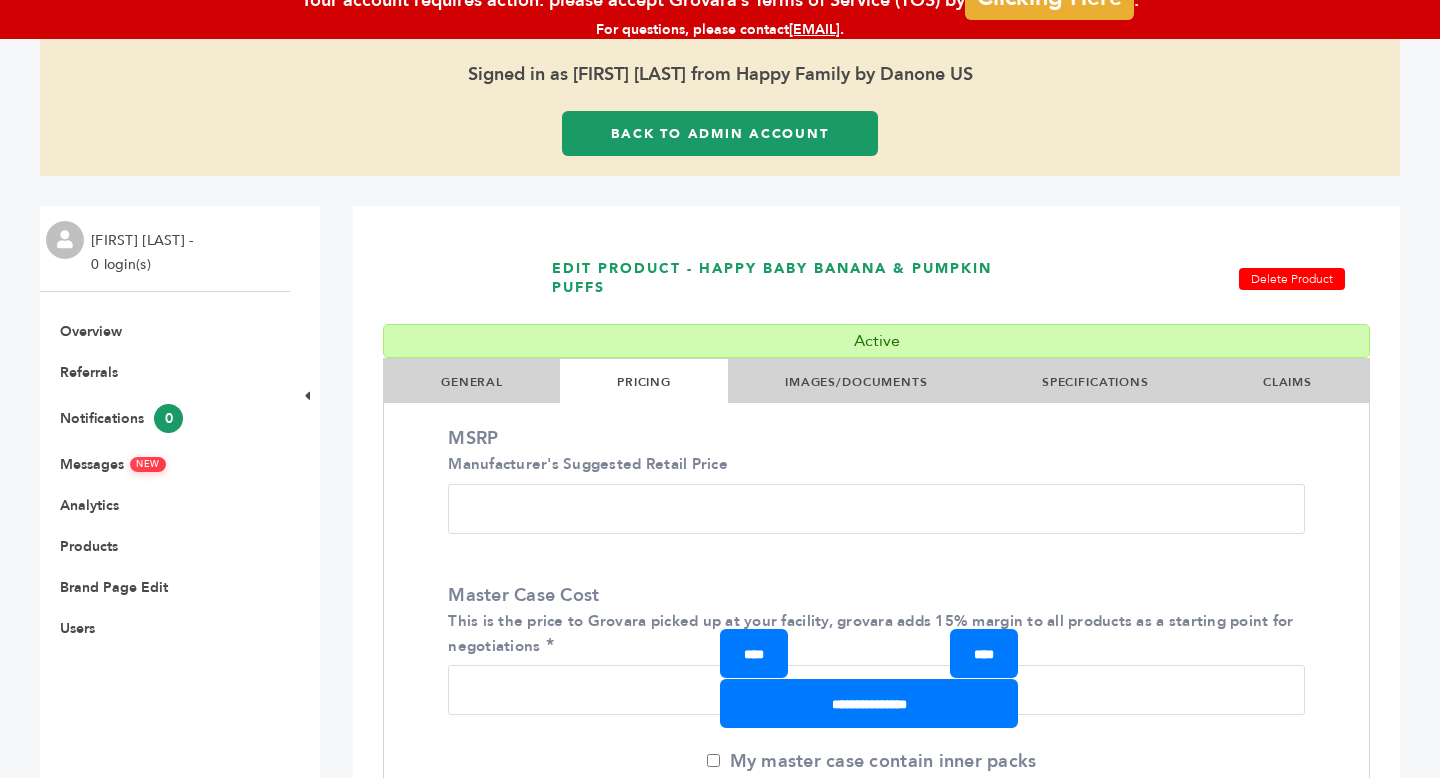 scroll, scrollTop: 235, scrollLeft: 0, axis: vertical 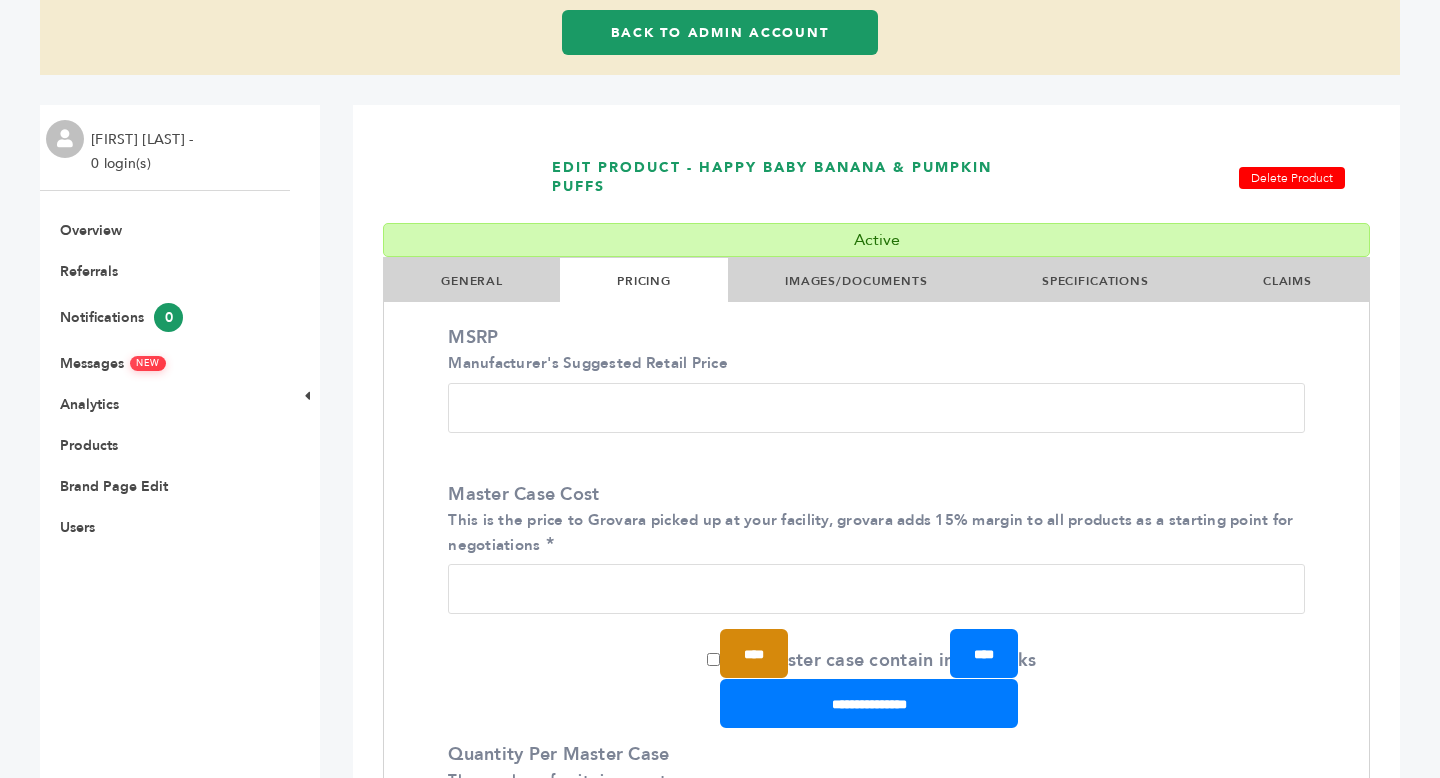 type on "*****" 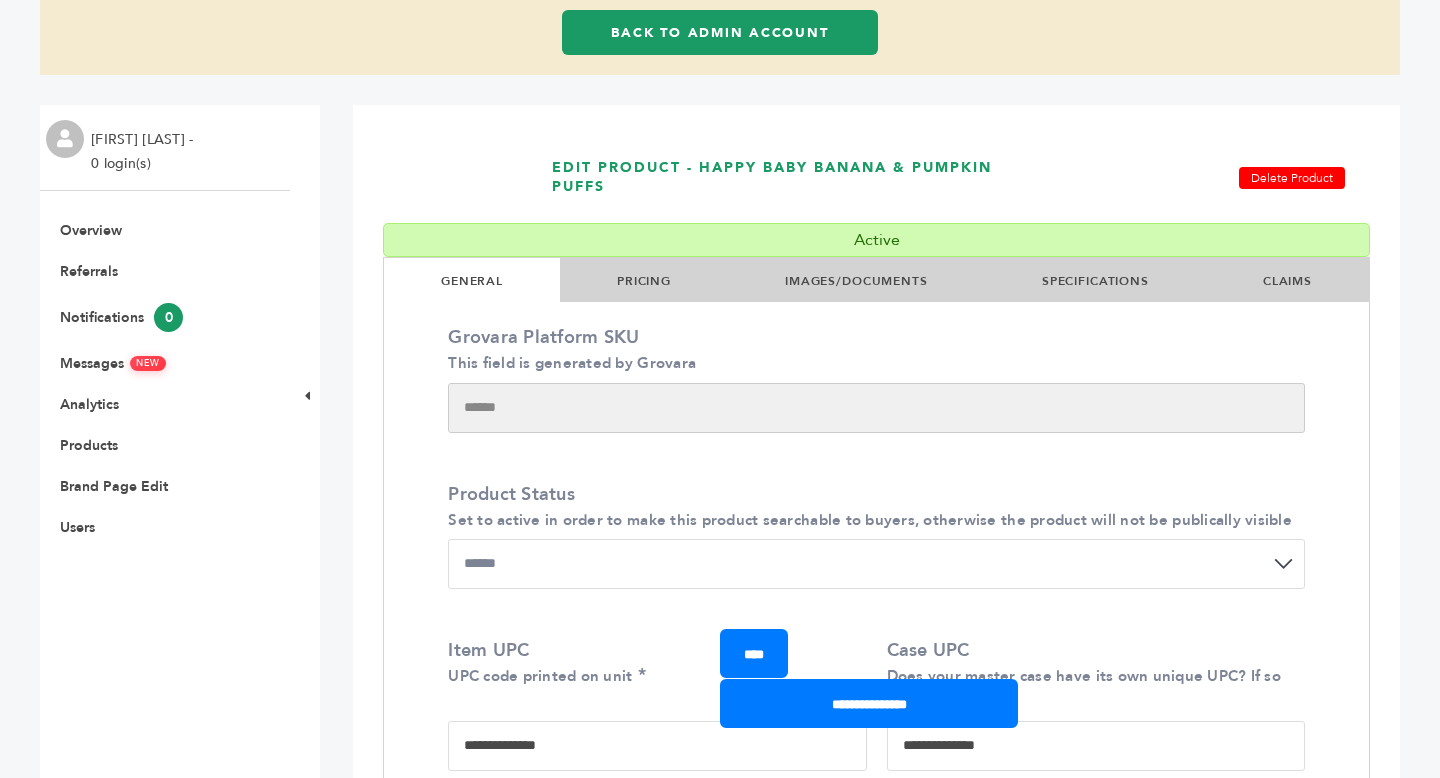 click on "Back to Admin Account" at bounding box center [720, 32] 